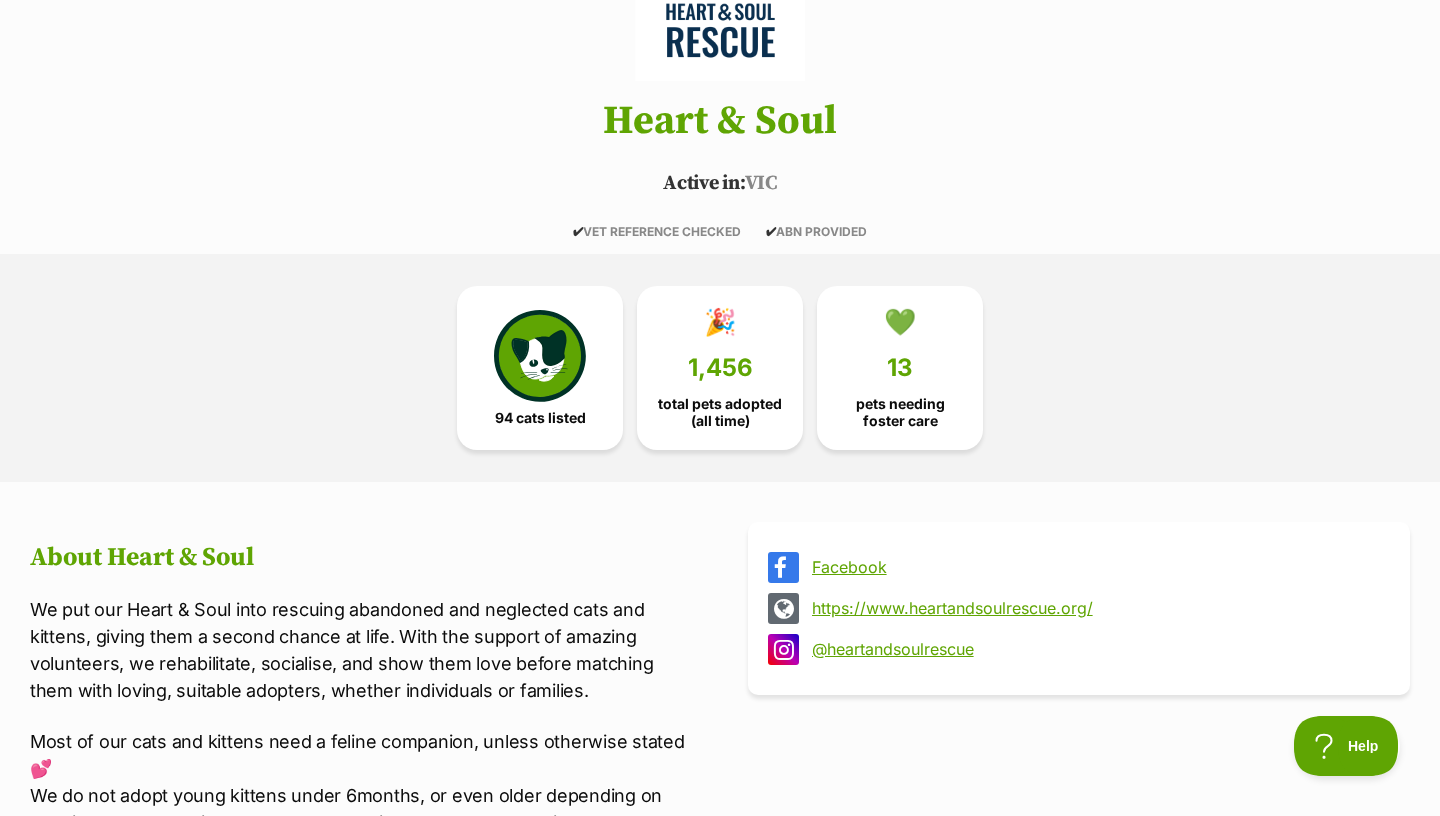 scroll, scrollTop: 0, scrollLeft: 0, axis: both 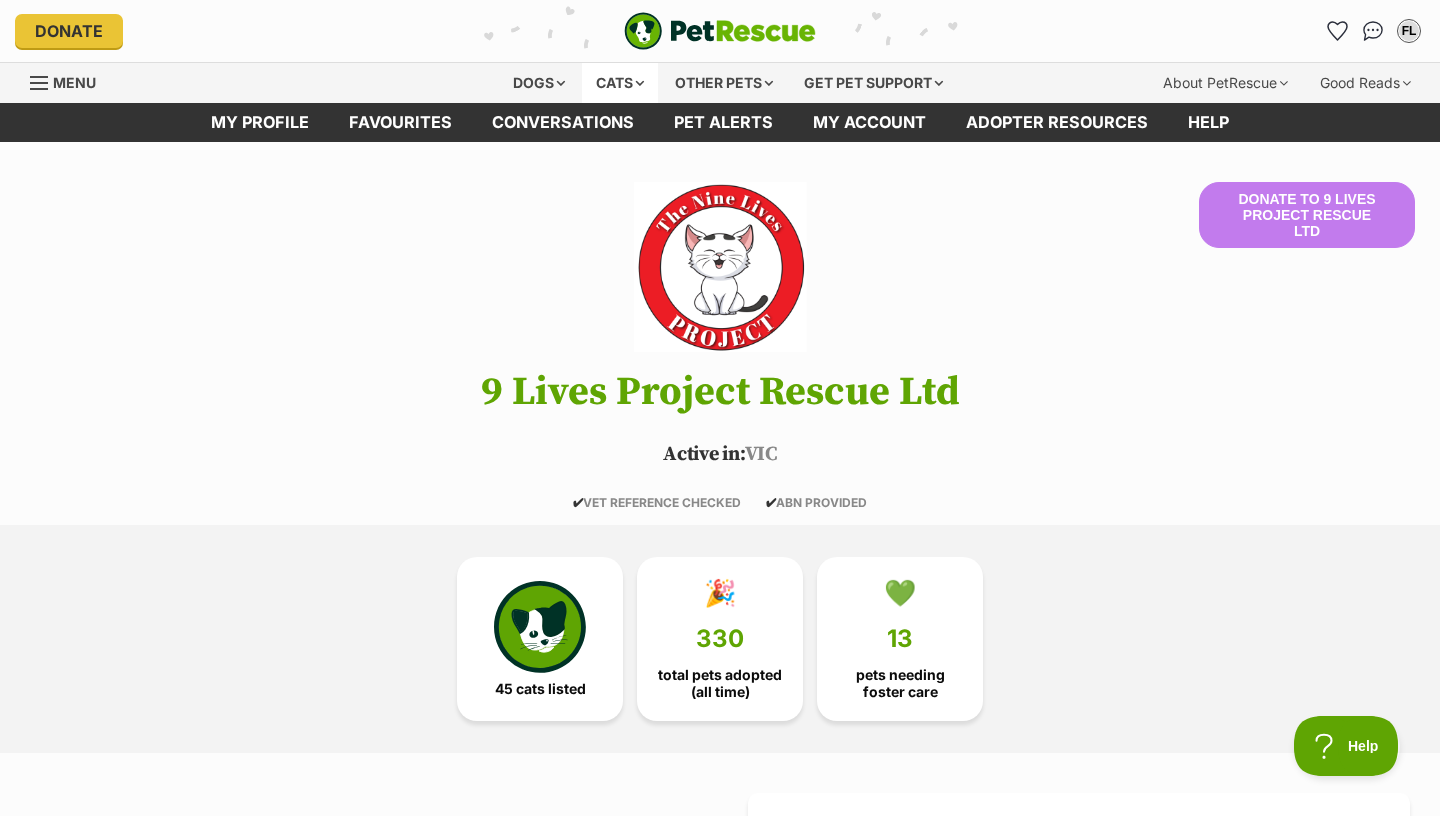click on "Cats" at bounding box center [620, 83] 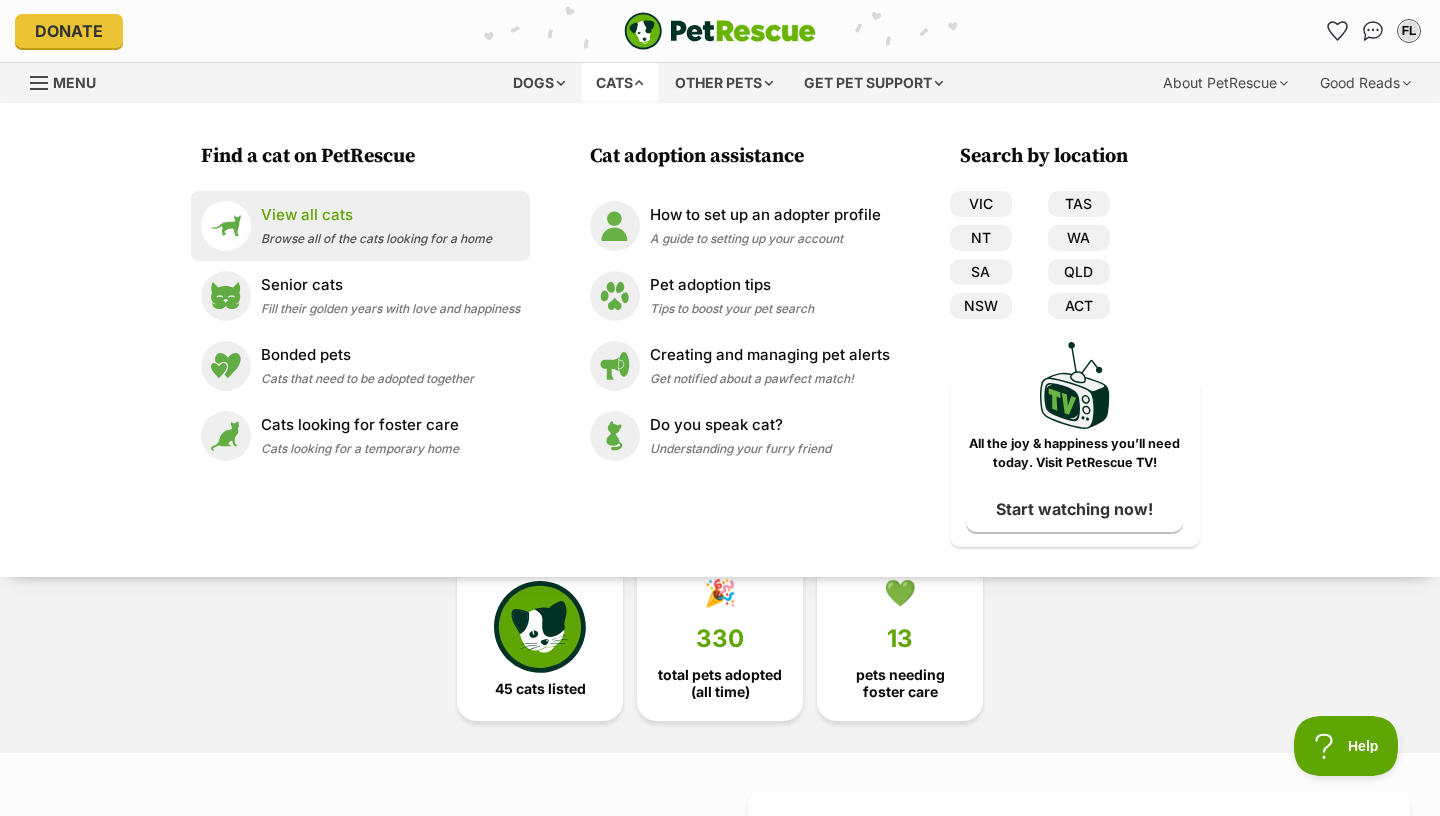 click on "View all cats" at bounding box center (376, 215) 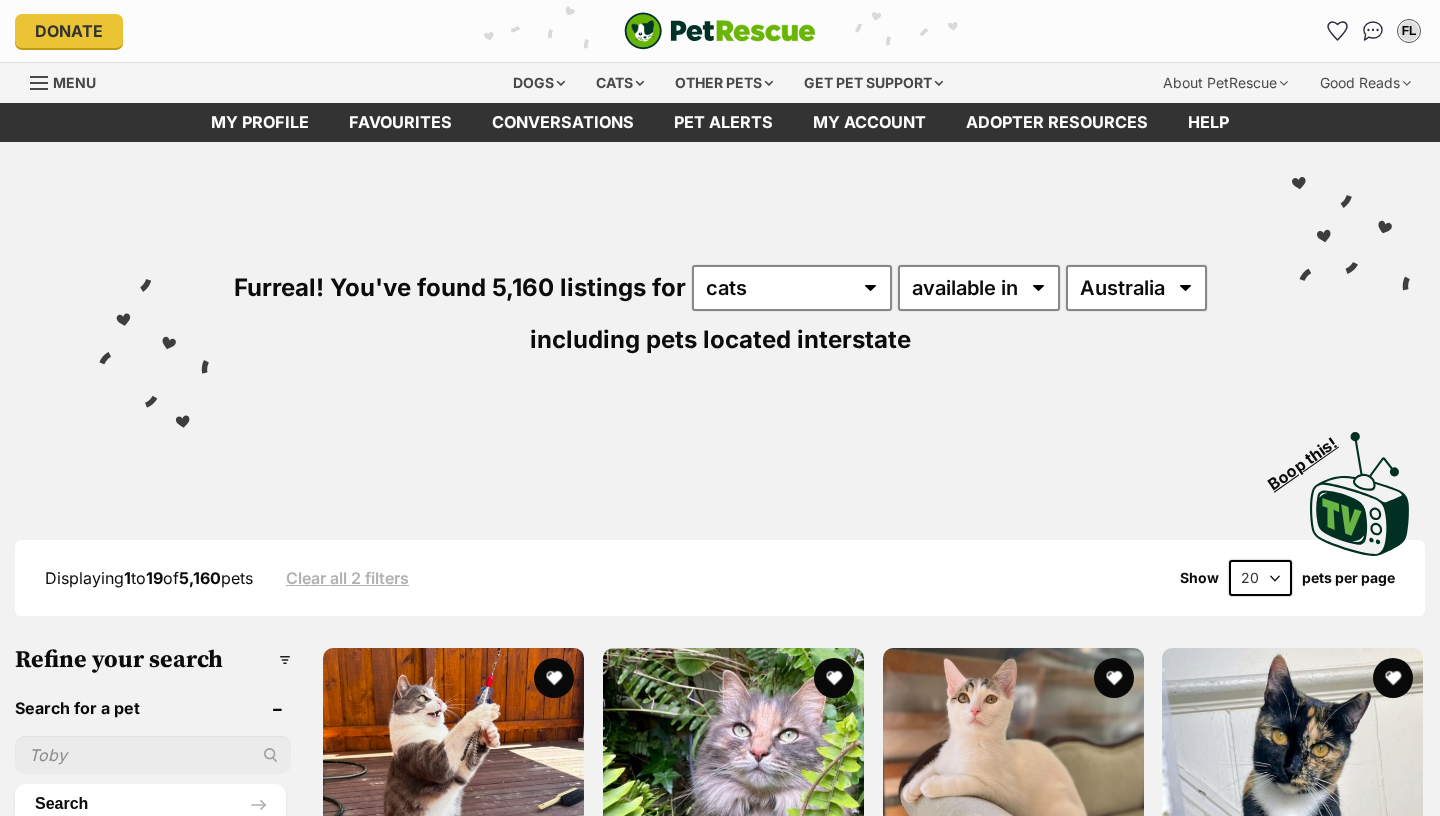 scroll, scrollTop: 0, scrollLeft: 0, axis: both 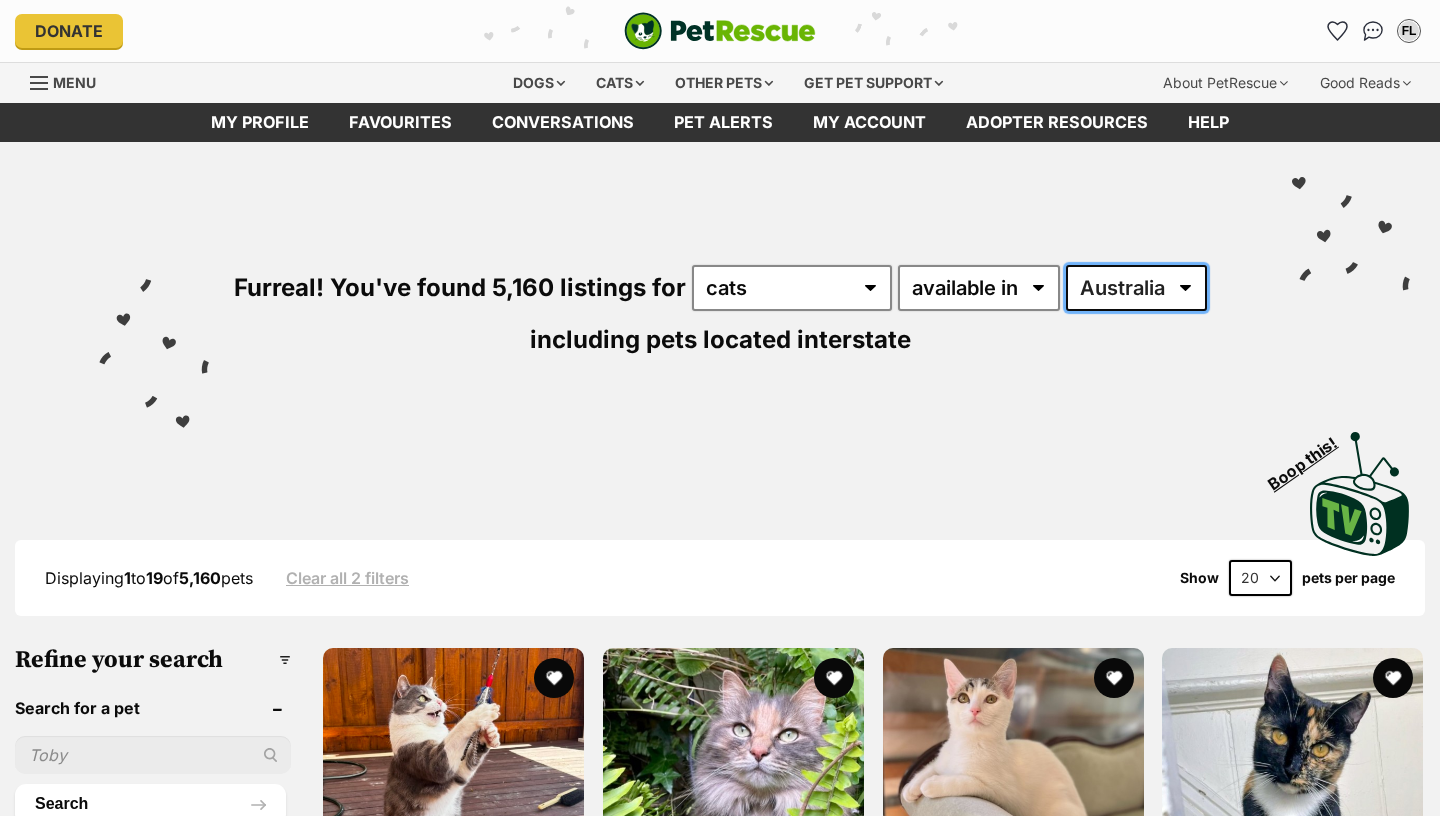 click on "Australia
ACT
NSW
NT
QLD
SA
TAS
VIC
WA" at bounding box center [1136, 288] 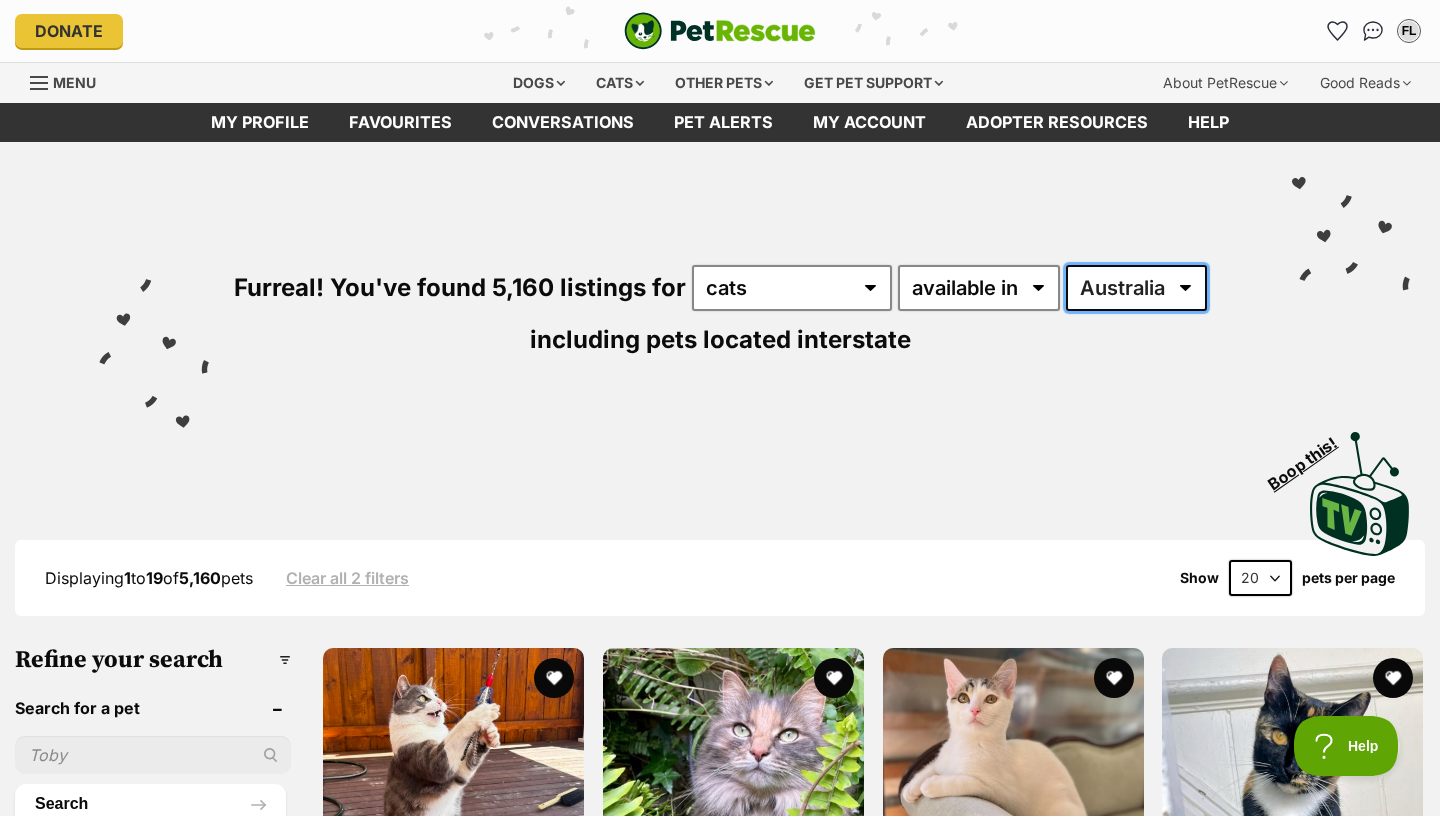 scroll, scrollTop: 0, scrollLeft: 0, axis: both 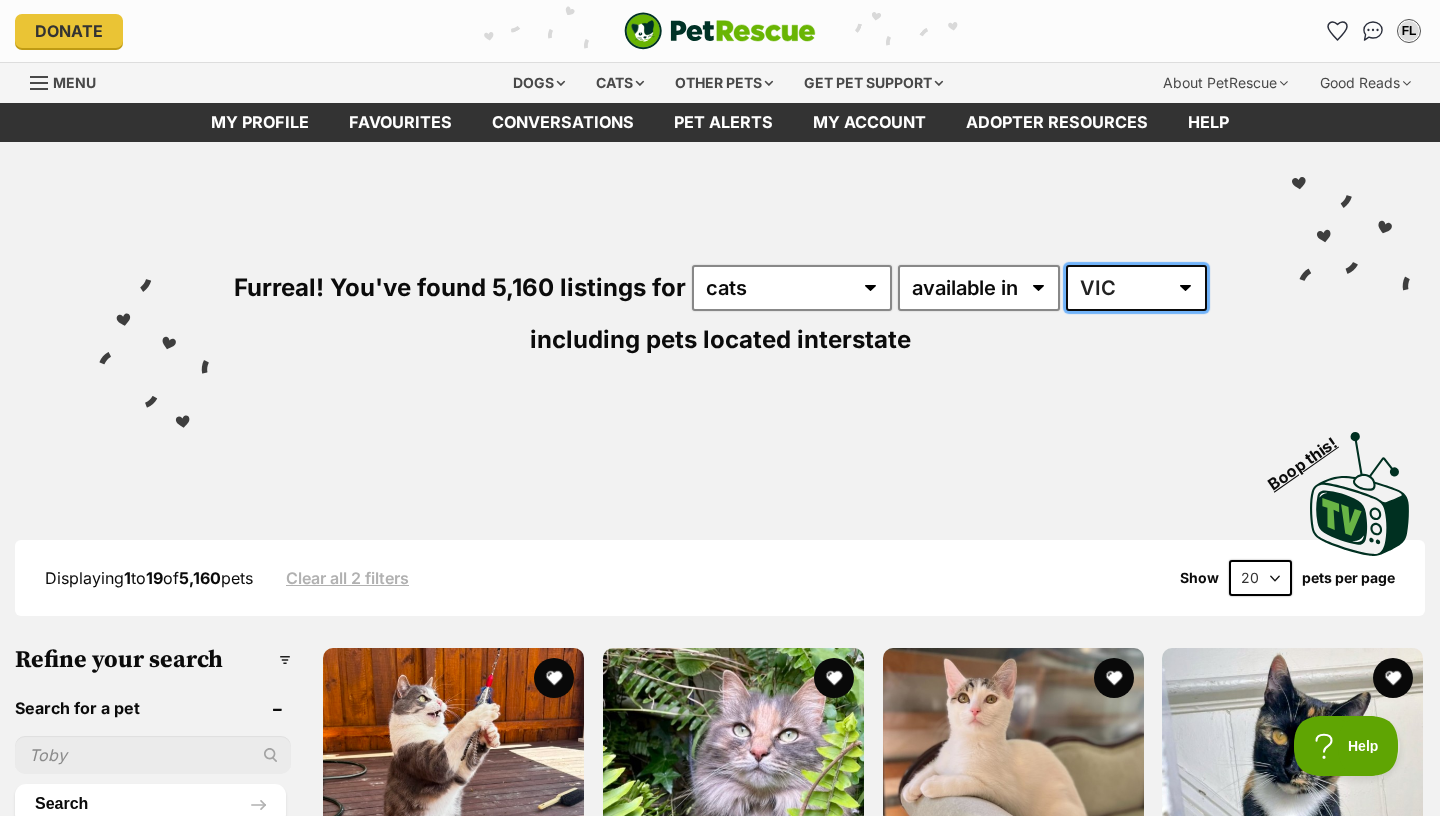 click on "VIC" at bounding box center (0, 0) 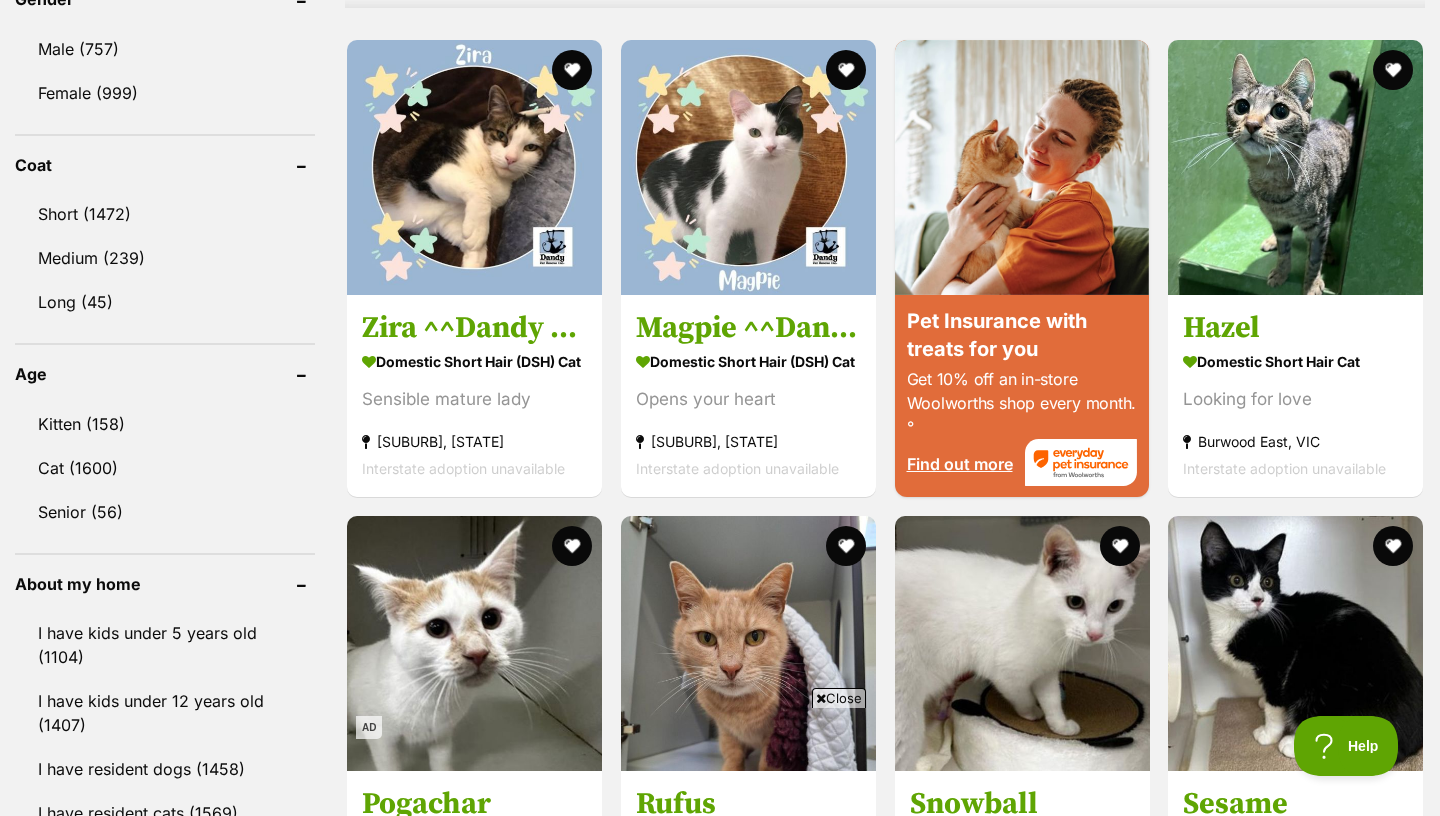 scroll, scrollTop: 1963, scrollLeft: 0, axis: vertical 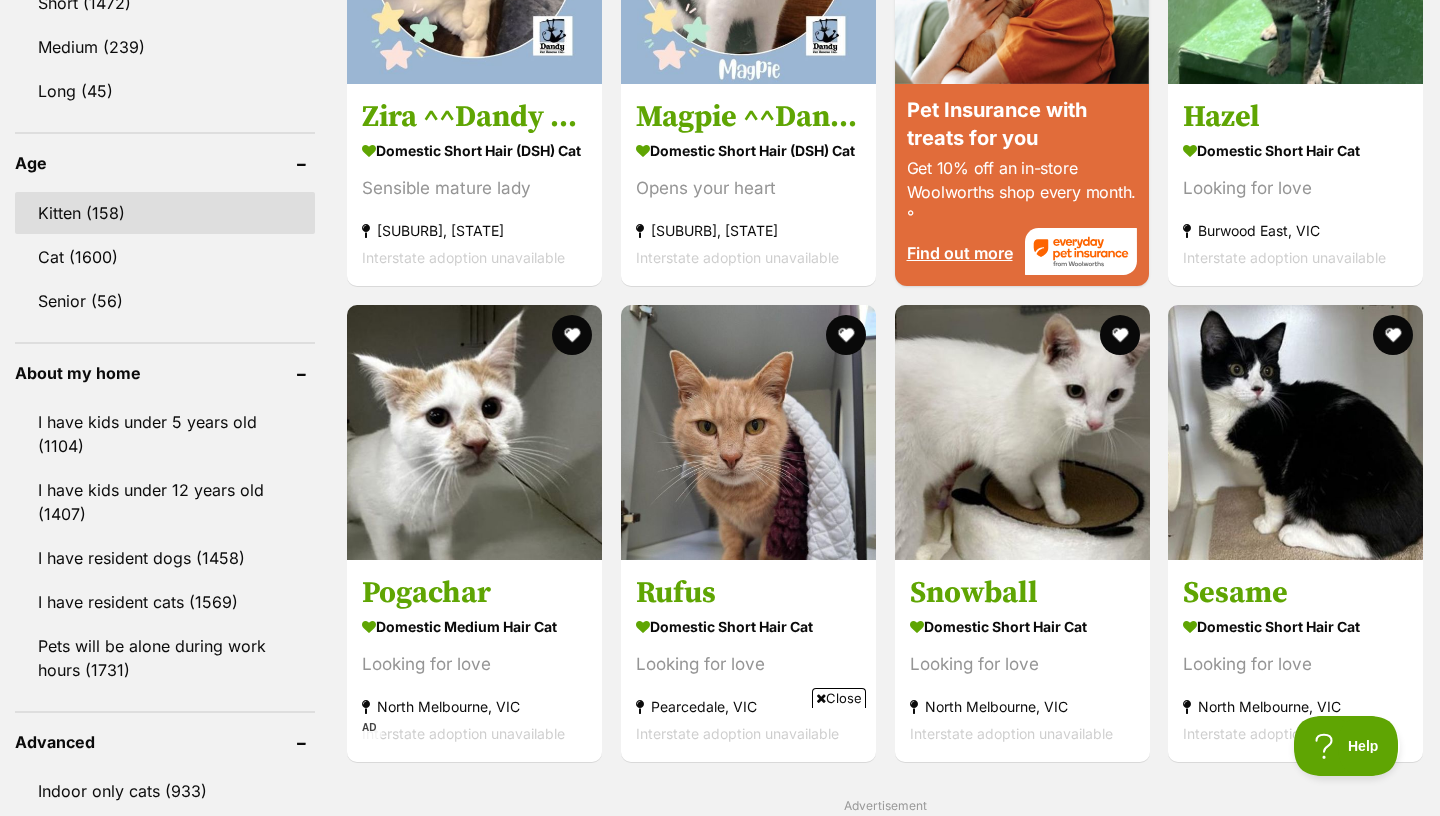 click on "Kitten (158)" at bounding box center (165, 213) 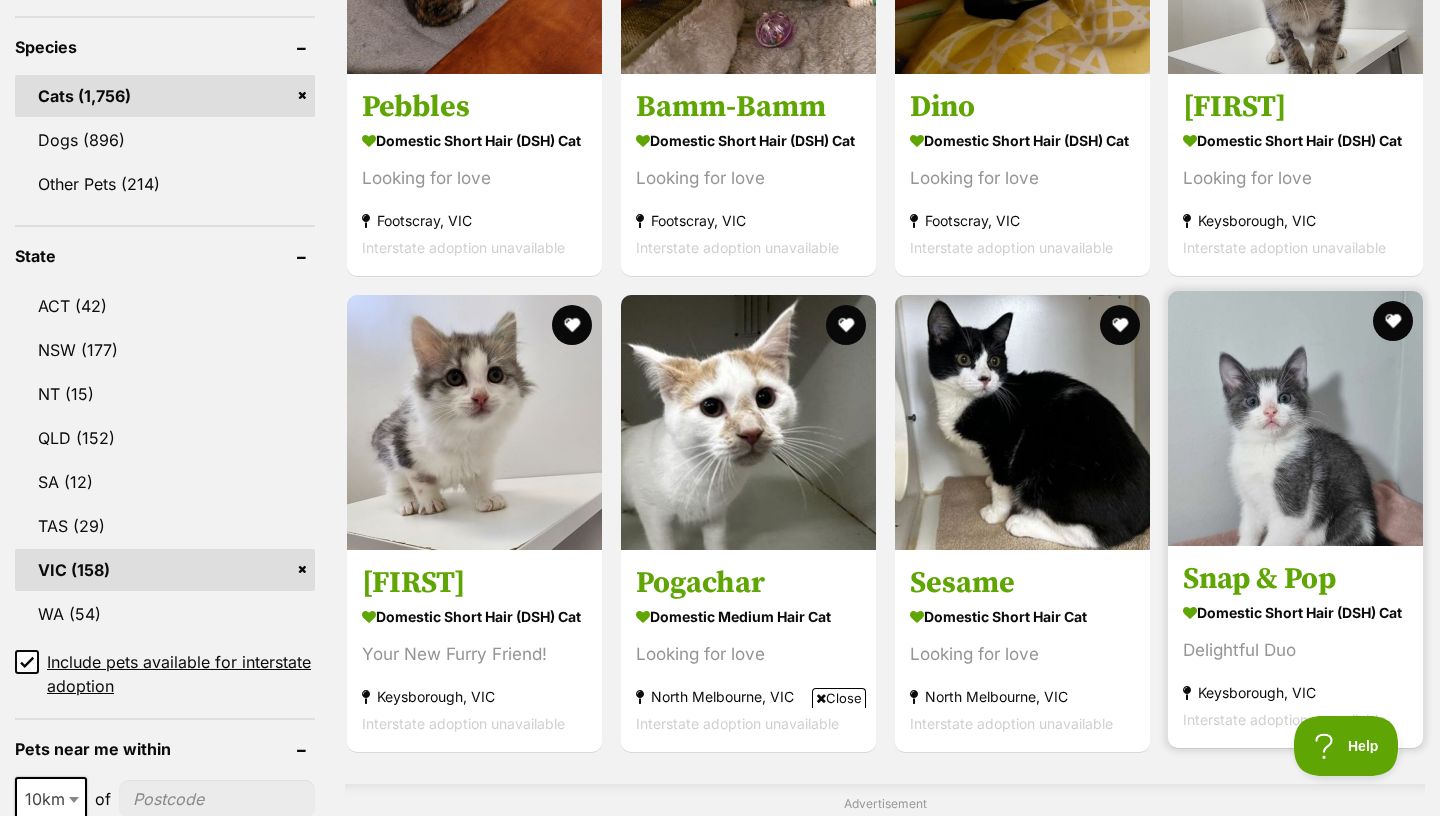 scroll, scrollTop: 865, scrollLeft: 0, axis: vertical 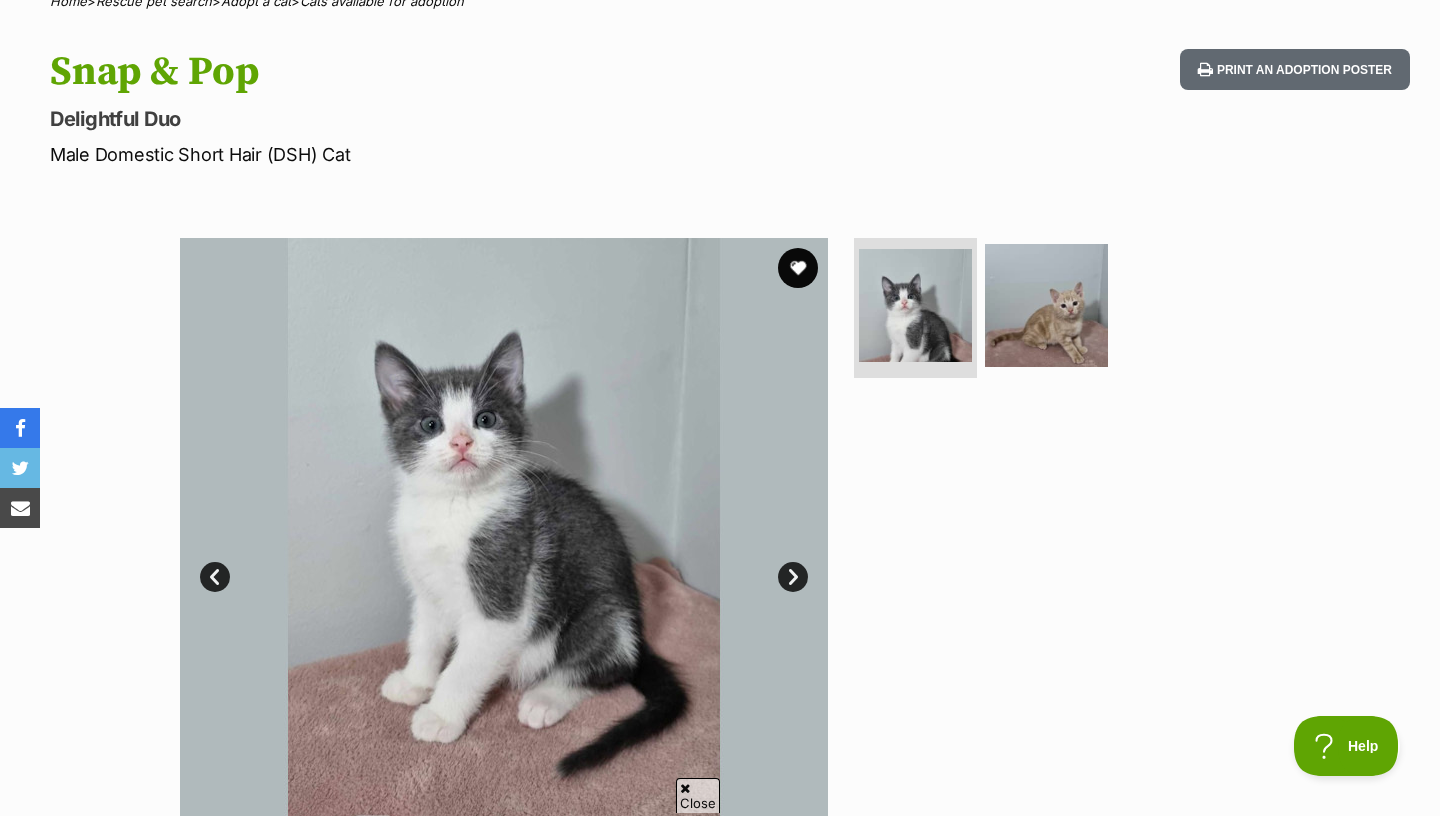 click on "Next" at bounding box center [793, 577] 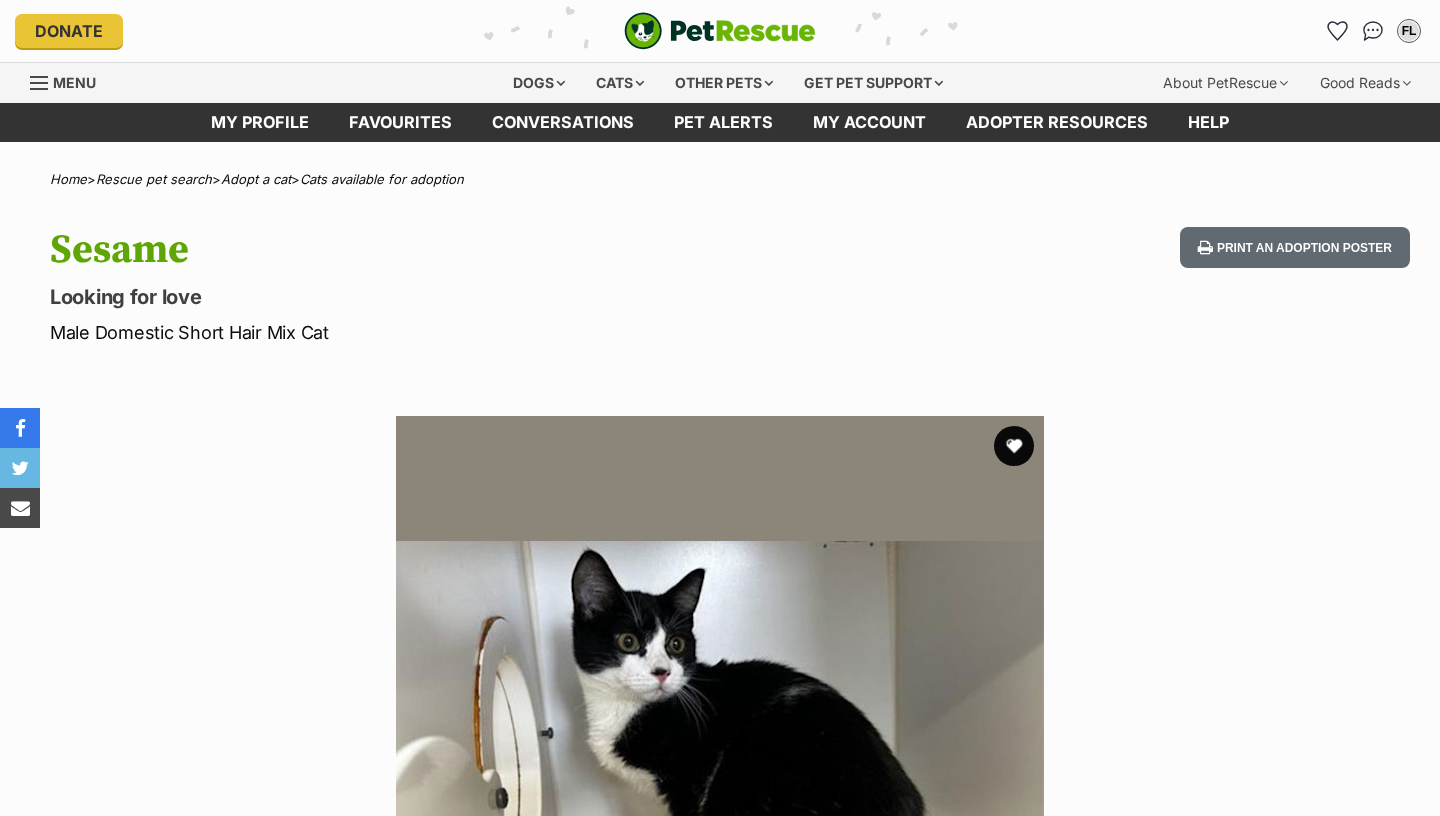 scroll, scrollTop: 0, scrollLeft: 0, axis: both 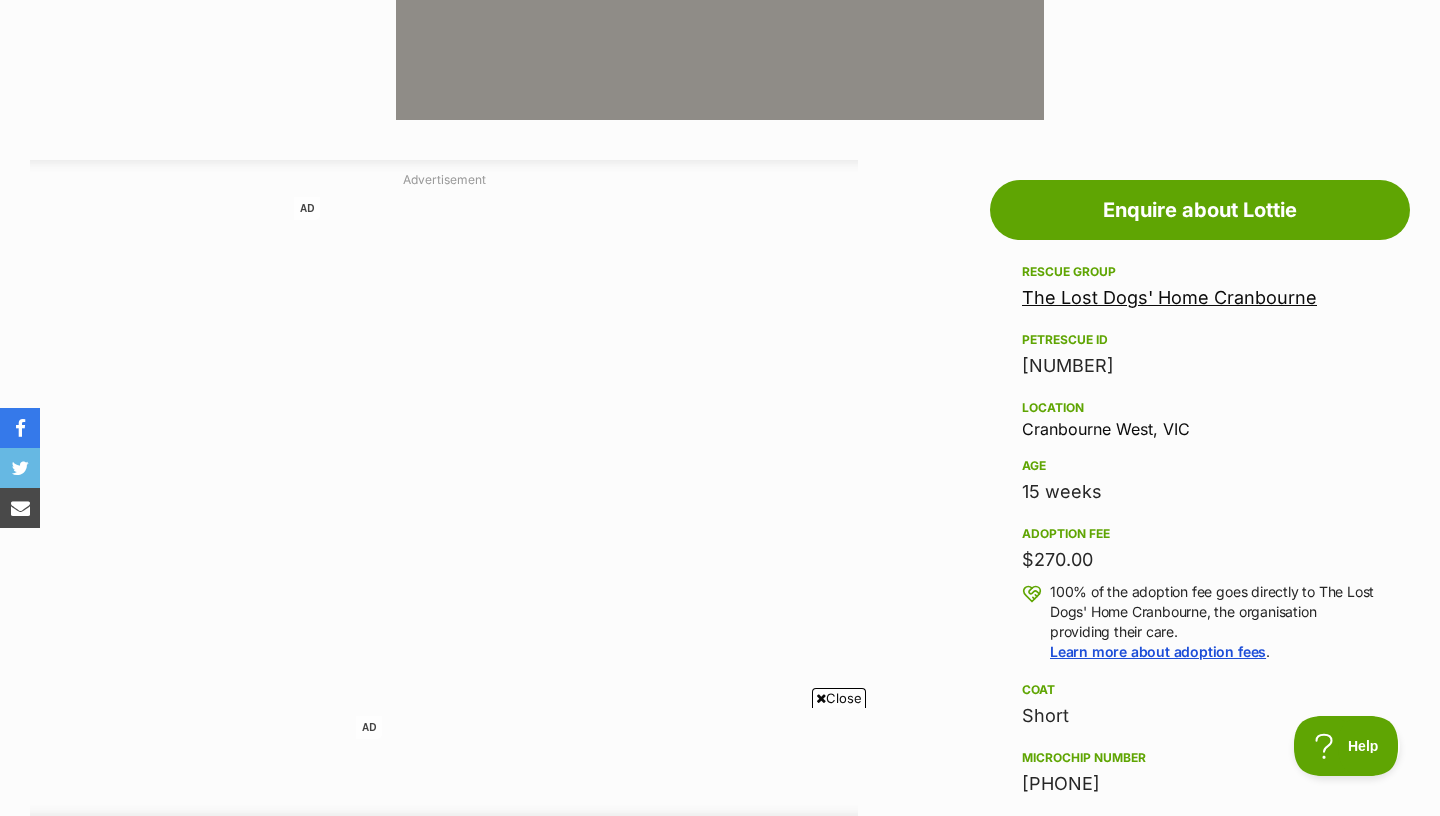 click on "Rescue group
The Lost Dogs' Home Cranbourne
PetRescue ID
1136444
Location
Cranbourne West, VIC
Age
15 weeks
Adoption fee
$270.00
100% of the adoption fee goes directly to The Lost Dogs' Home Cranbourne, the organisation providing their care.
Learn more about adoption fees .
Coat
Short
Microchip number
956000018429148
Breeder identification
BR100738
Rehoming organisation
BR100738
Source number
BR100738
Sheltermate ID
1153975
Last updated
06 Aug, 2025" at bounding box center [1200, 699] 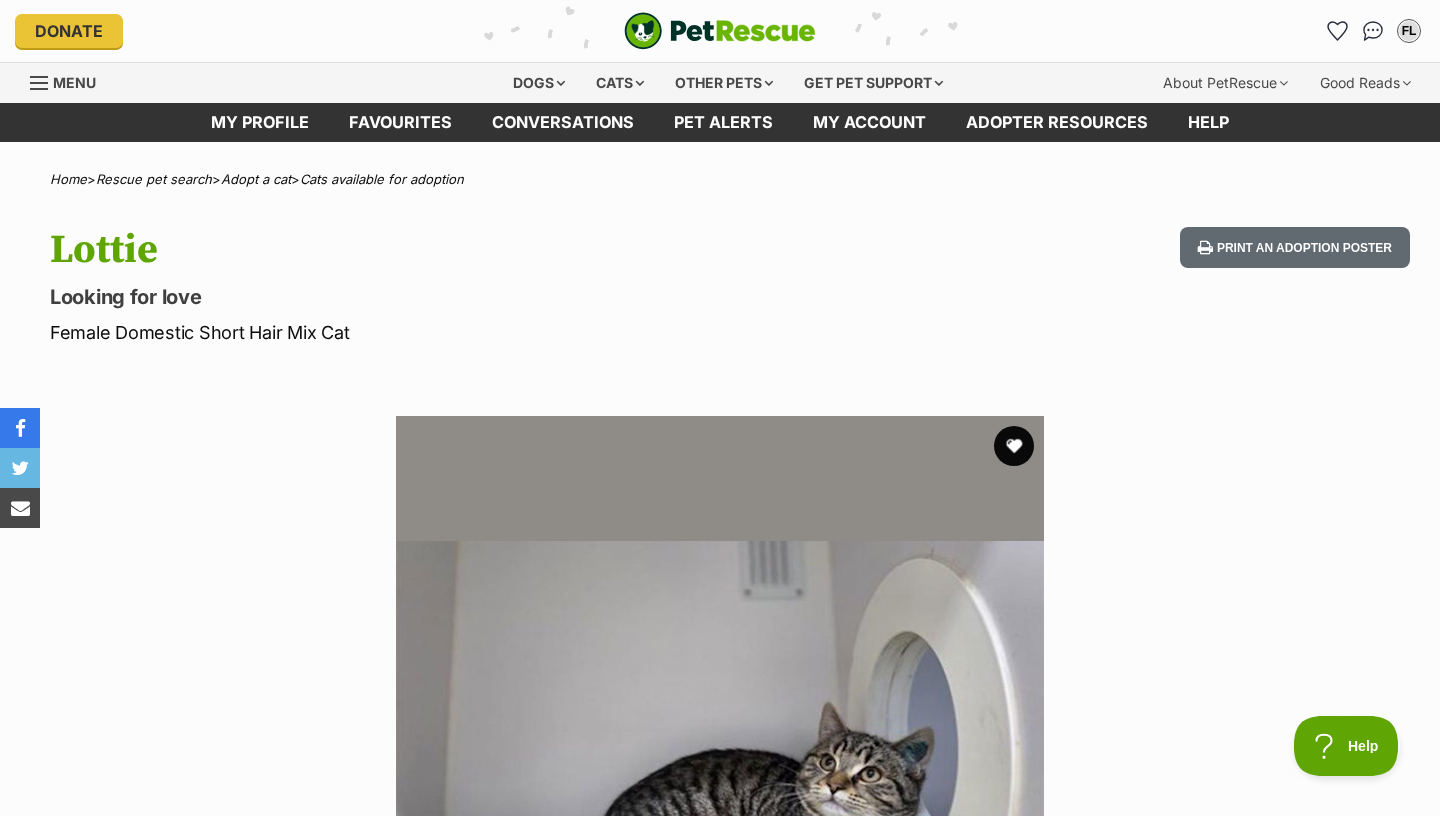 scroll, scrollTop: 287, scrollLeft: 0, axis: vertical 